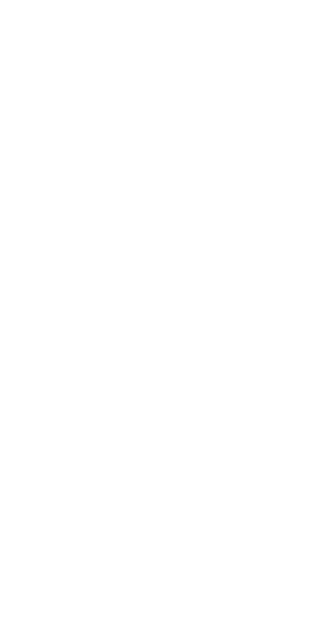 scroll, scrollTop: 0, scrollLeft: 0, axis: both 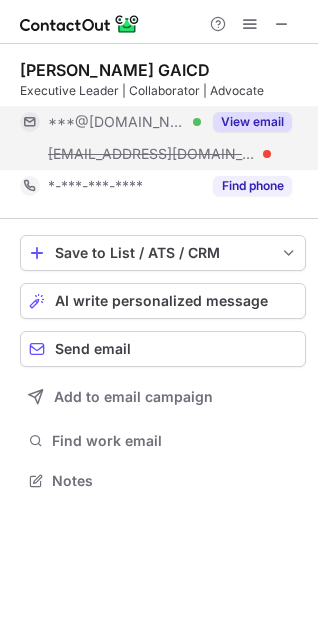 click on "View email" at bounding box center [252, 122] 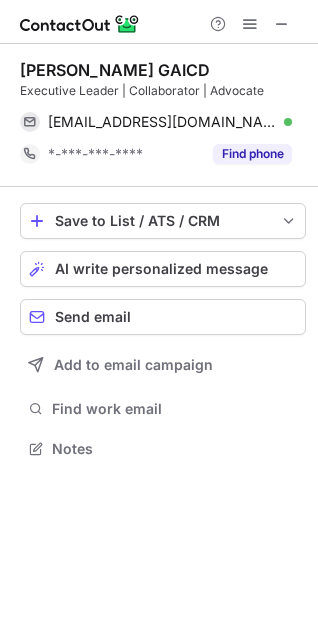 scroll, scrollTop: 434, scrollLeft: 318, axis: both 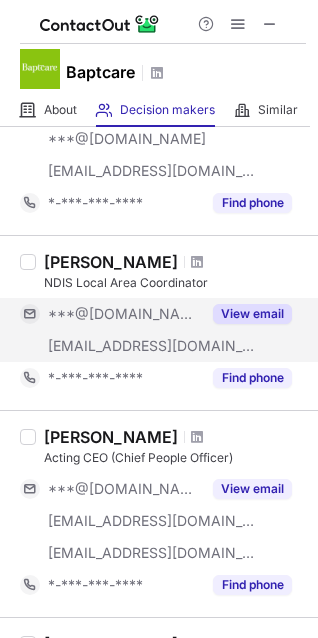 click on "View email" at bounding box center [252, 314] 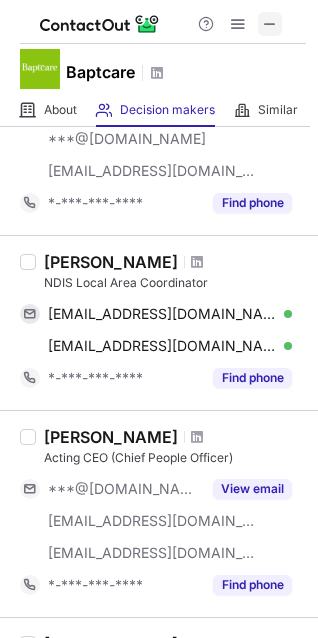 click at bounding box center [270, 24] 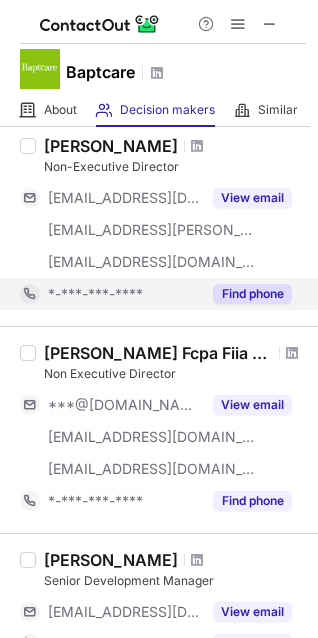 scroll, scrollTop: 700, scrollLeft: 0, axis: vertical 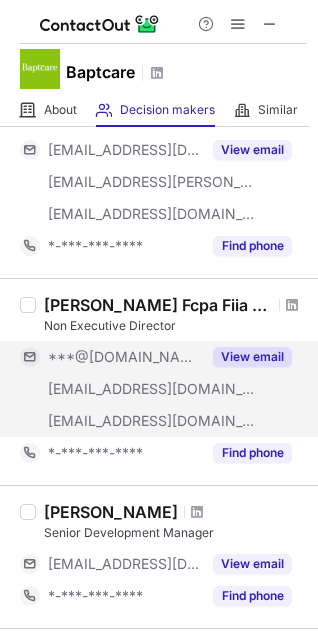 click on "View email" at bounding box center (252, 357) 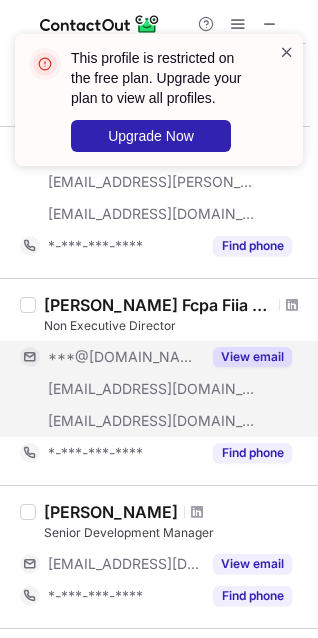 click at bounding box center [287, 52] 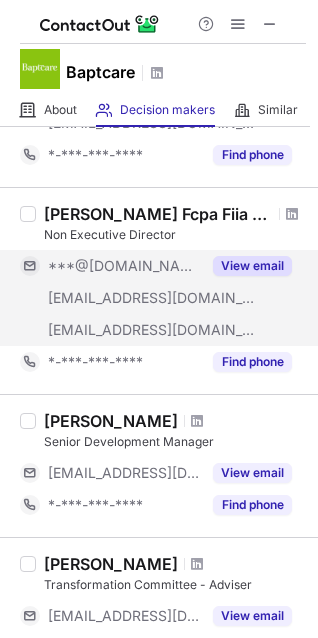 scroll, scrollTop: 900, scrollLeft: 0, axis: vertical 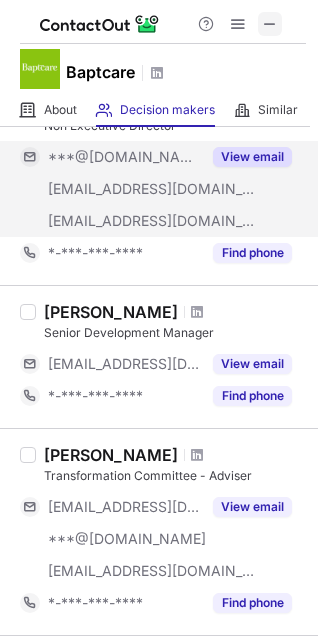 click at bounding box center [270, 24] 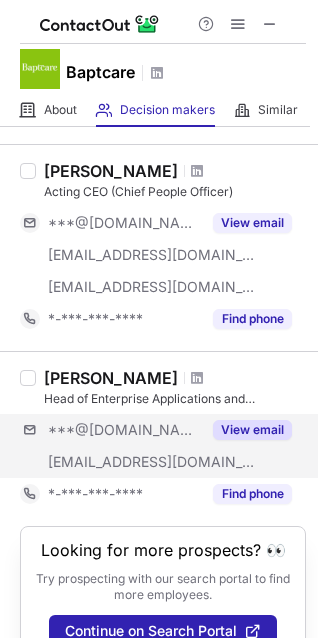 scroll, scrollTop: 1621, scrollLeft: 0, axis: vertical 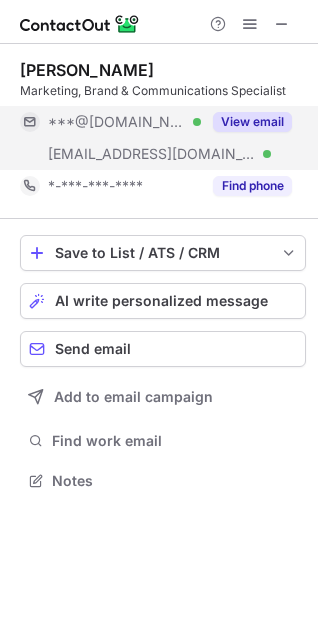 click on "View email" at bounding box center (252, 122) 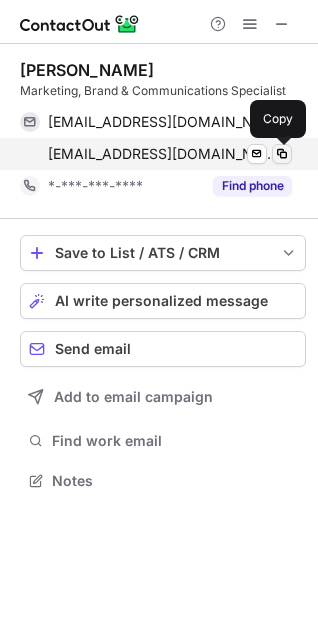 click at bounding box center [282, 154] 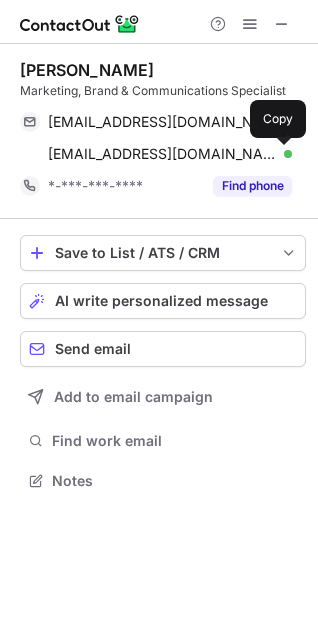 type 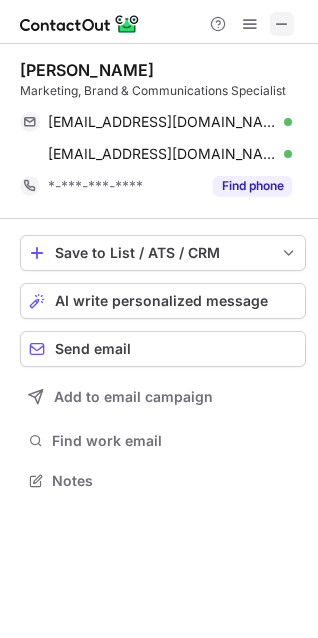 click at bounding box center (282, 24) 